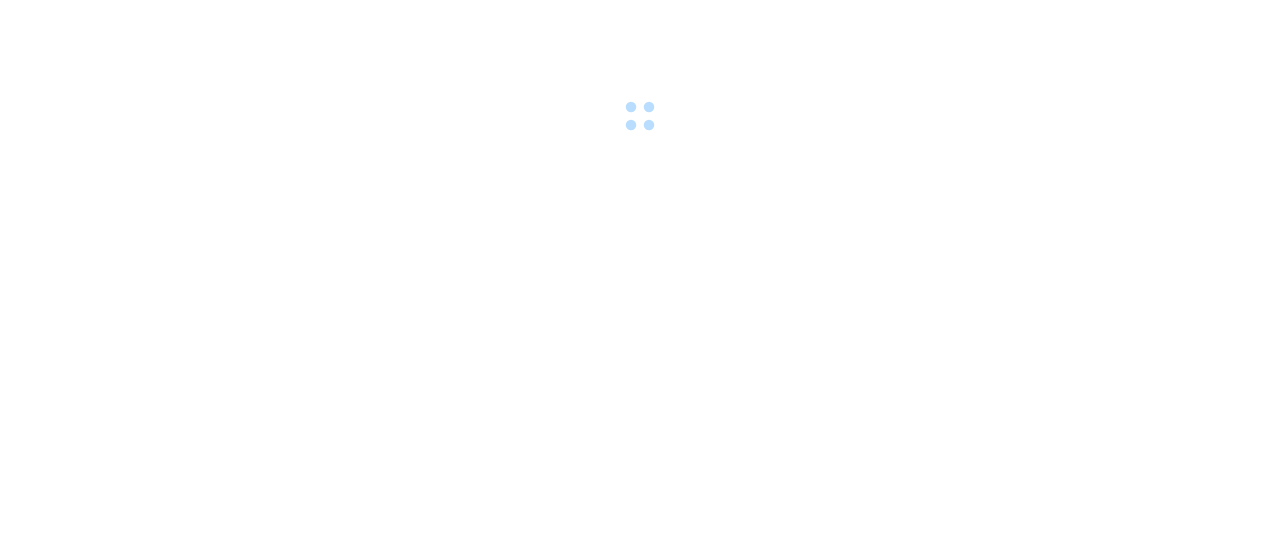 scroll, scrollTop: 0, scrollLeft: 0, axis: both 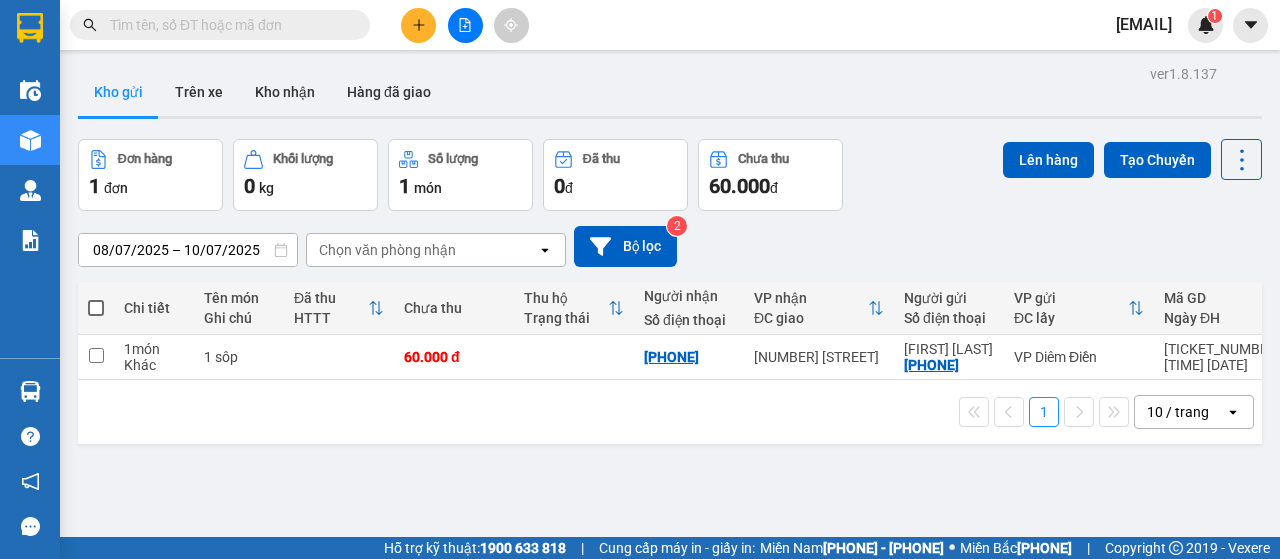 click at bounding box center (96, 308) 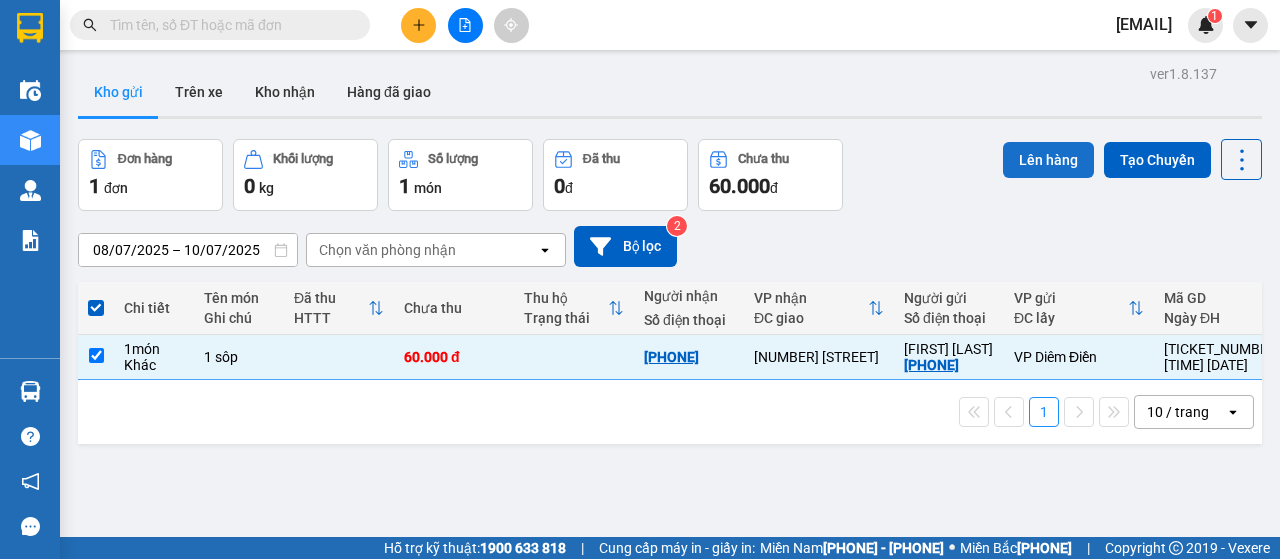 click on "Lên hàng" at bounding box center [1048, 160] 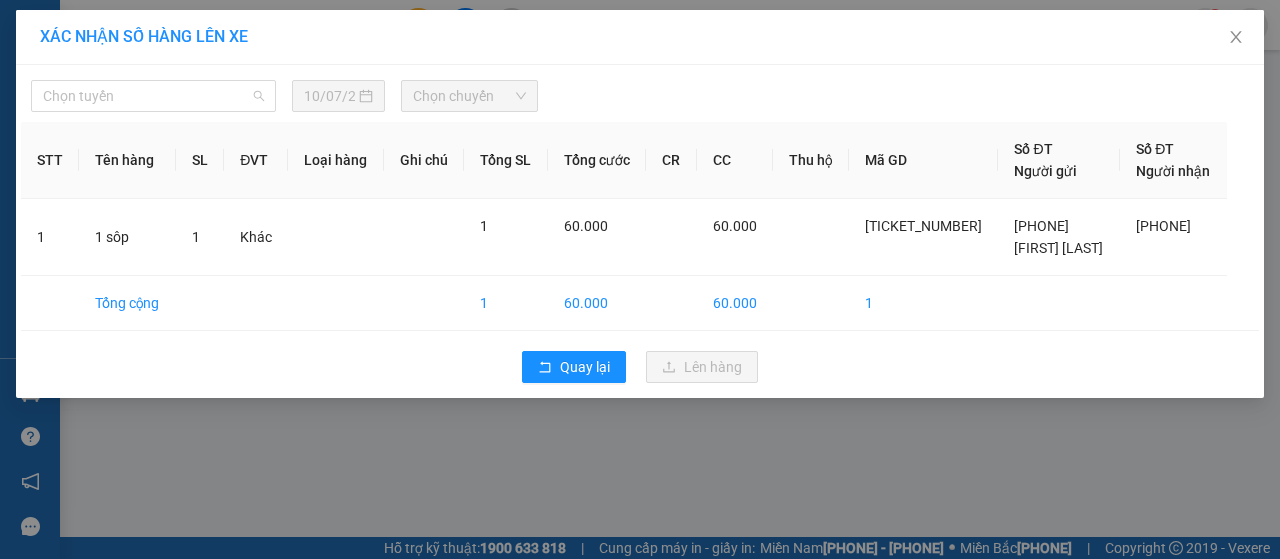 click on "Chọn tuyến" at bounding box center [153, 96] 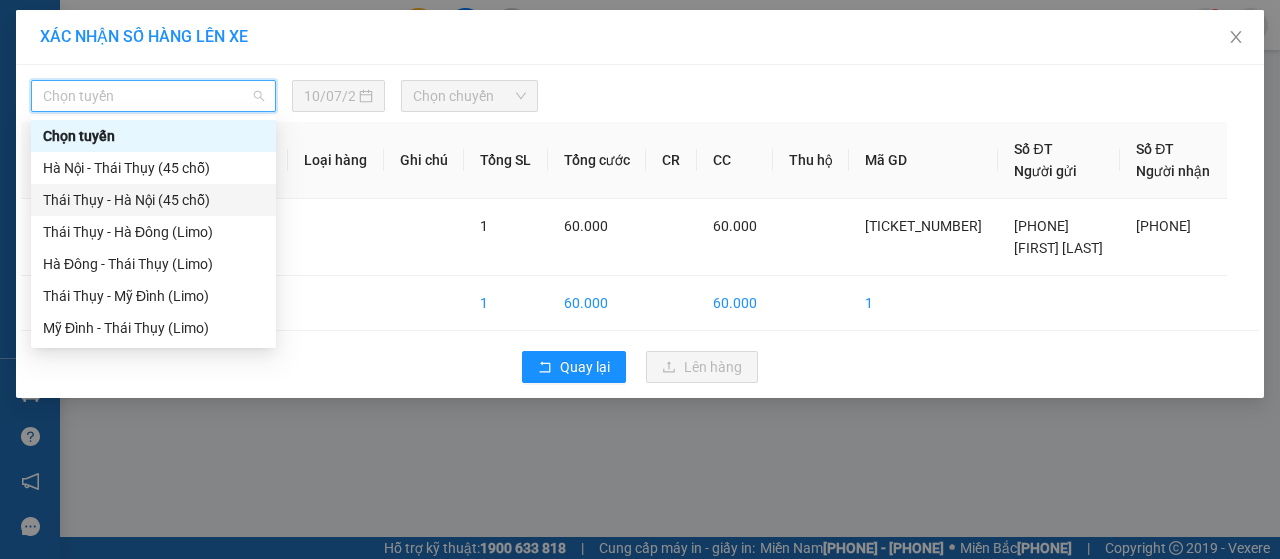 click on "Thái Thụy - Hà Nội (45 chỗ)" at bounding box center (153, 200) 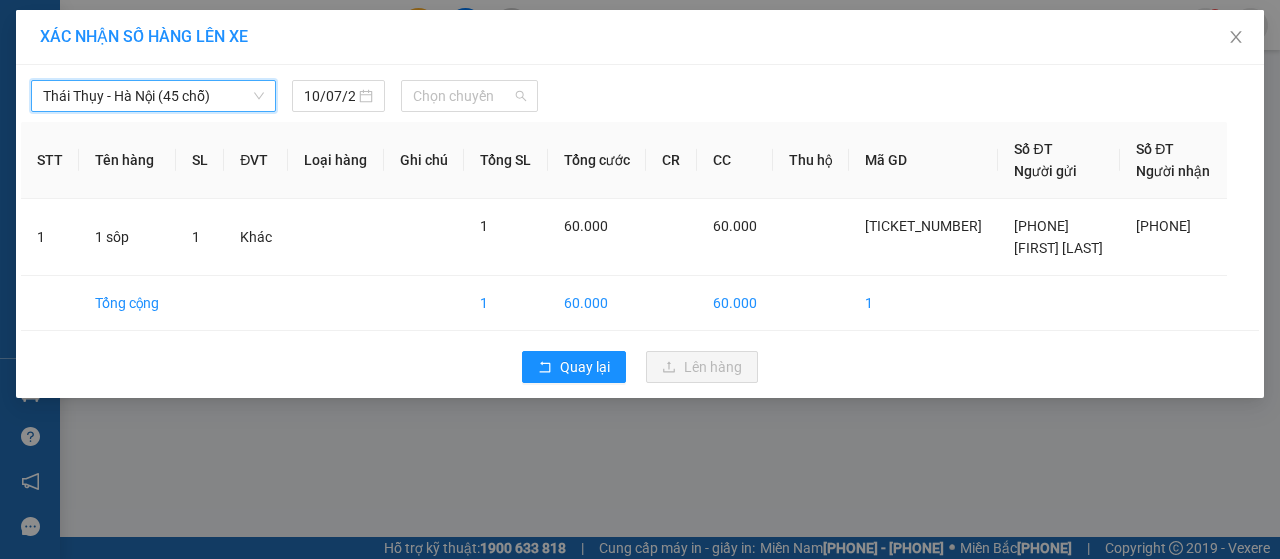 click on "Chọn chuyến" at bounding box center [469, 96] 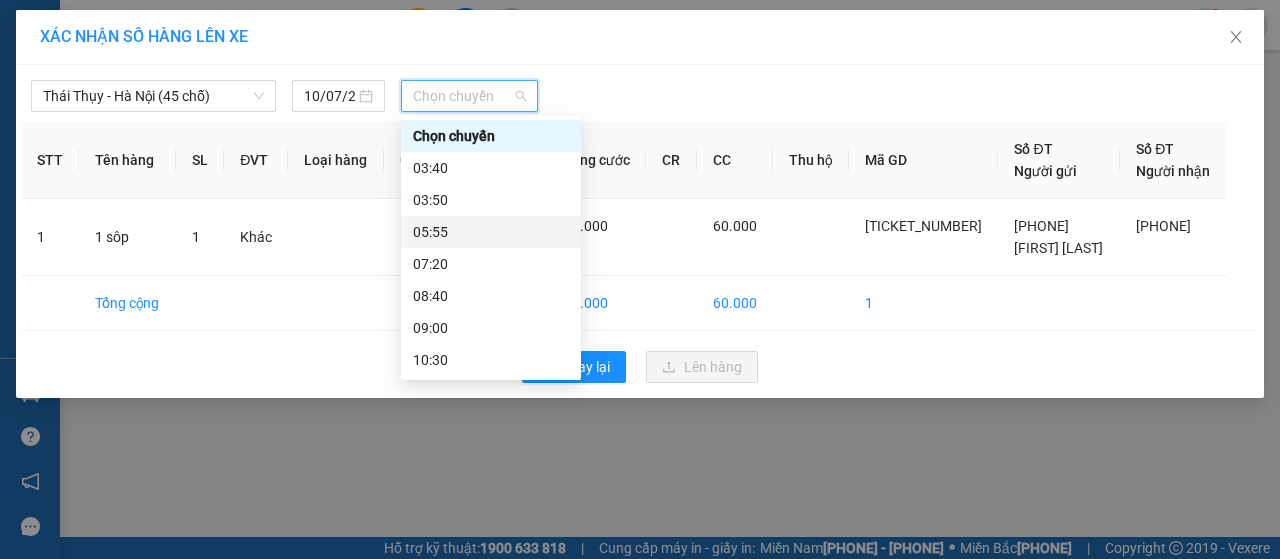 click on "05:55" at bounding box center (491, 232) 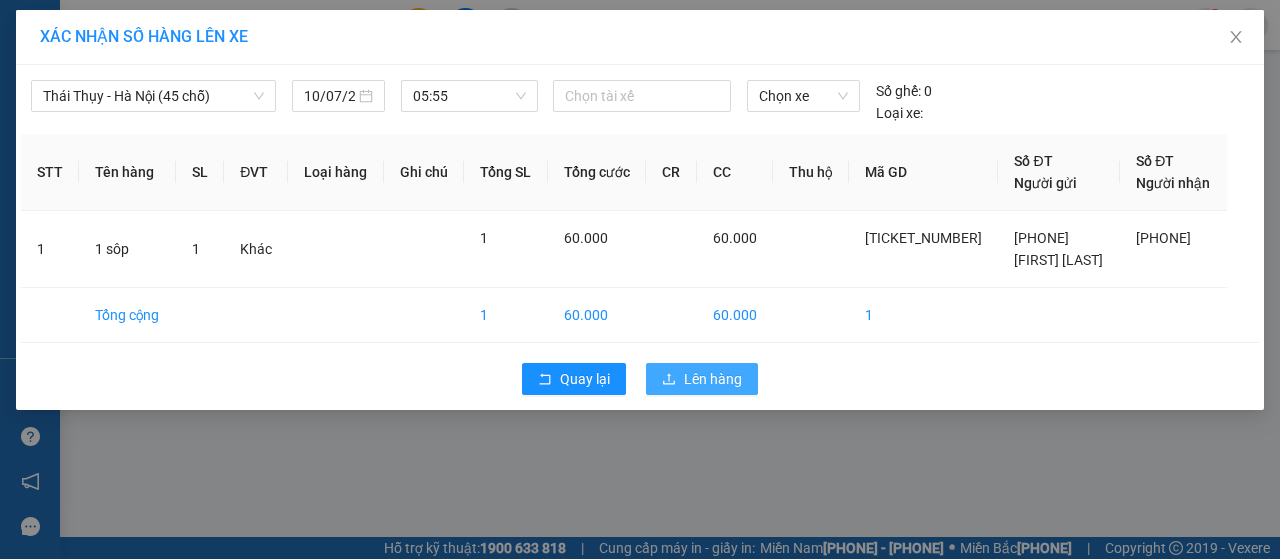 click on "Lên hàng" at bounding box center (585, 379) 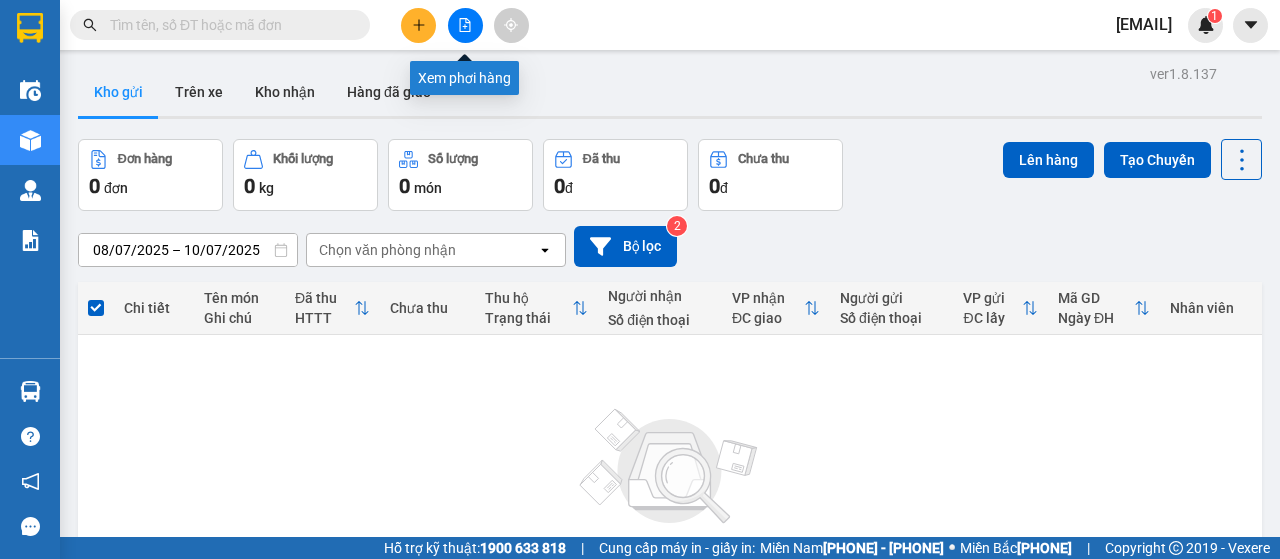 click at bounding box center [465, 25] 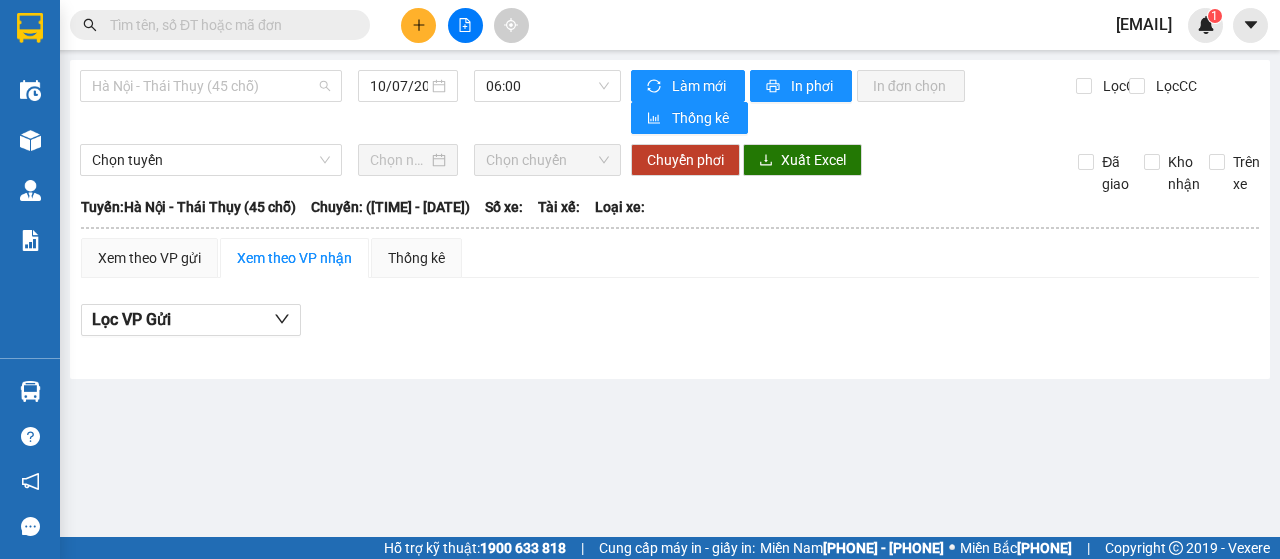 click on "Hà Nội - Thái Thụy (45 chỗ)" at bounding box center (211, 86) 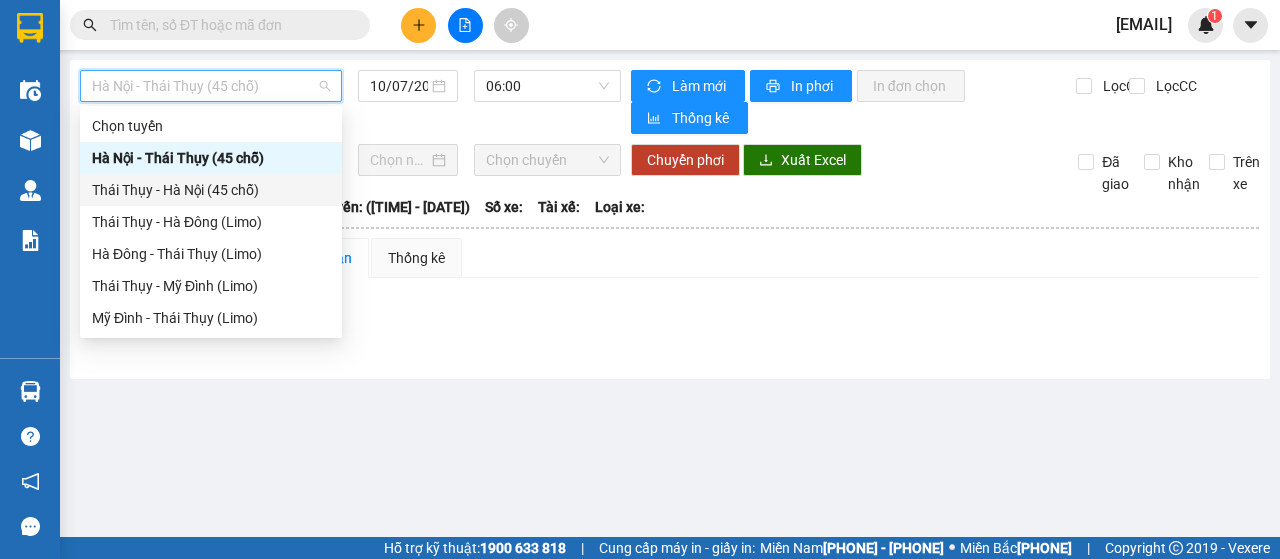 click on "Thái Thụy - Hà Nội (45 chỗ)" at bounding box center [211, 190] 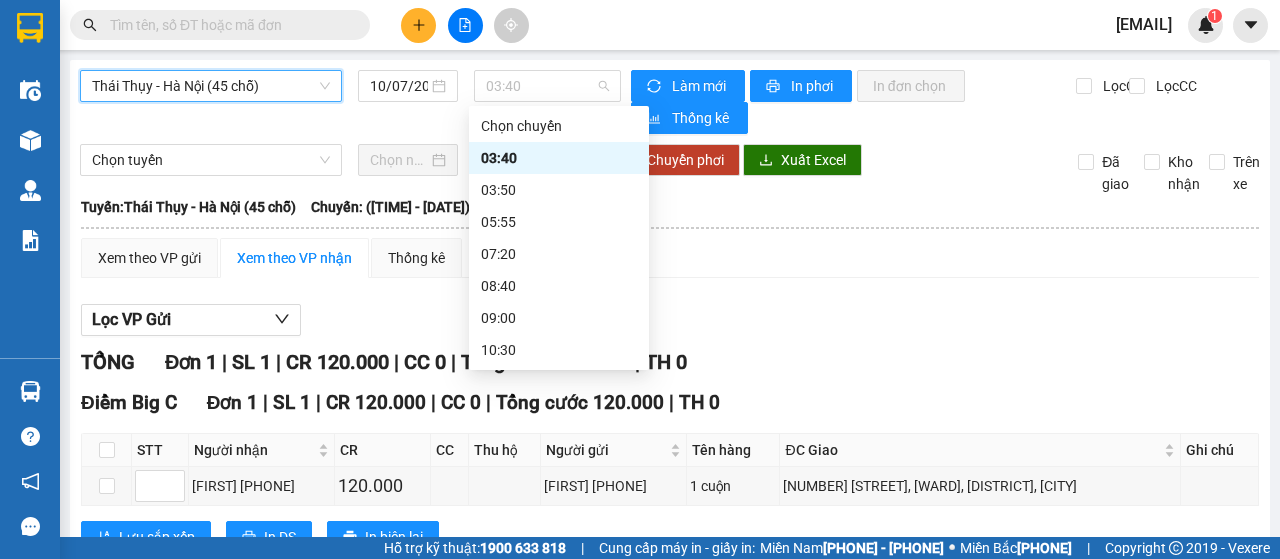 click on "03:40" at bounding box center [547, 86] 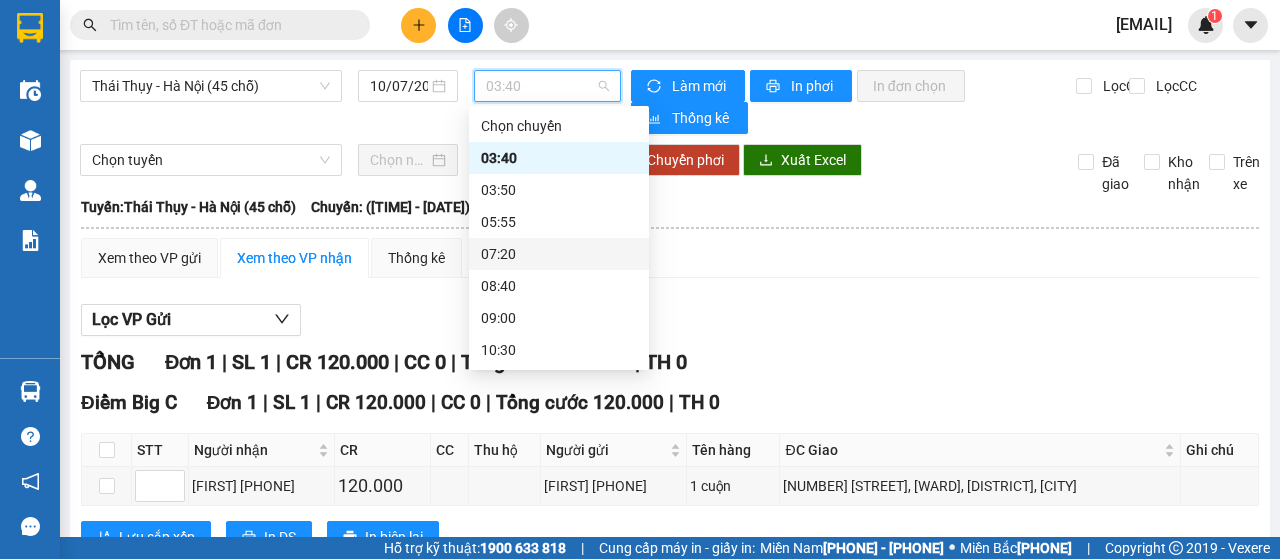 click on "07:20" at bounding box center (0, 0) 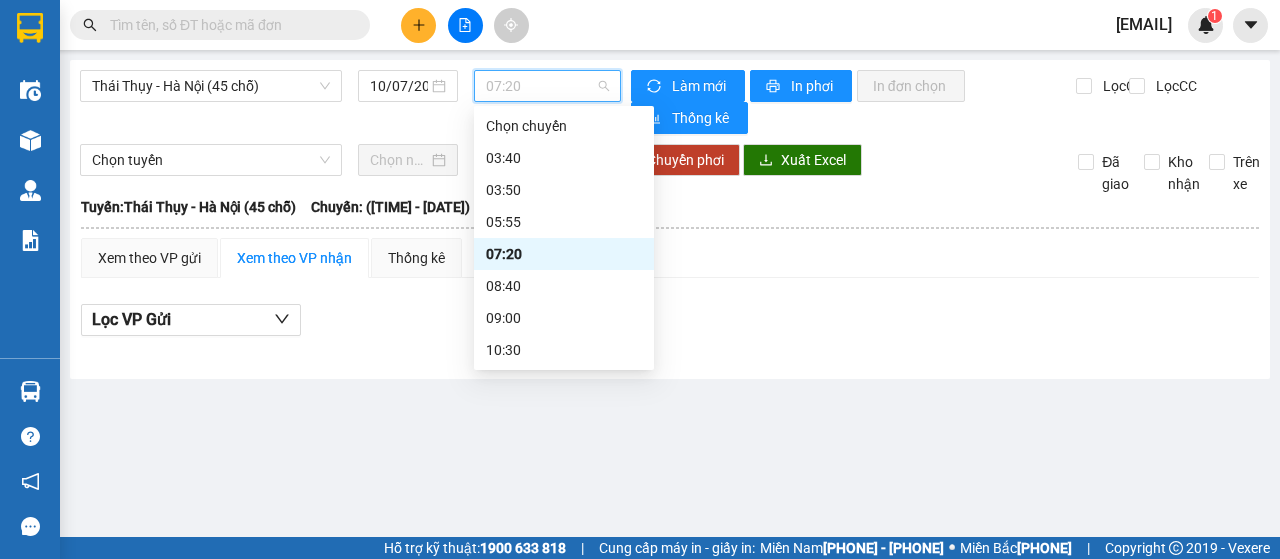 click on "07:20" at bounding box center [547, 86] 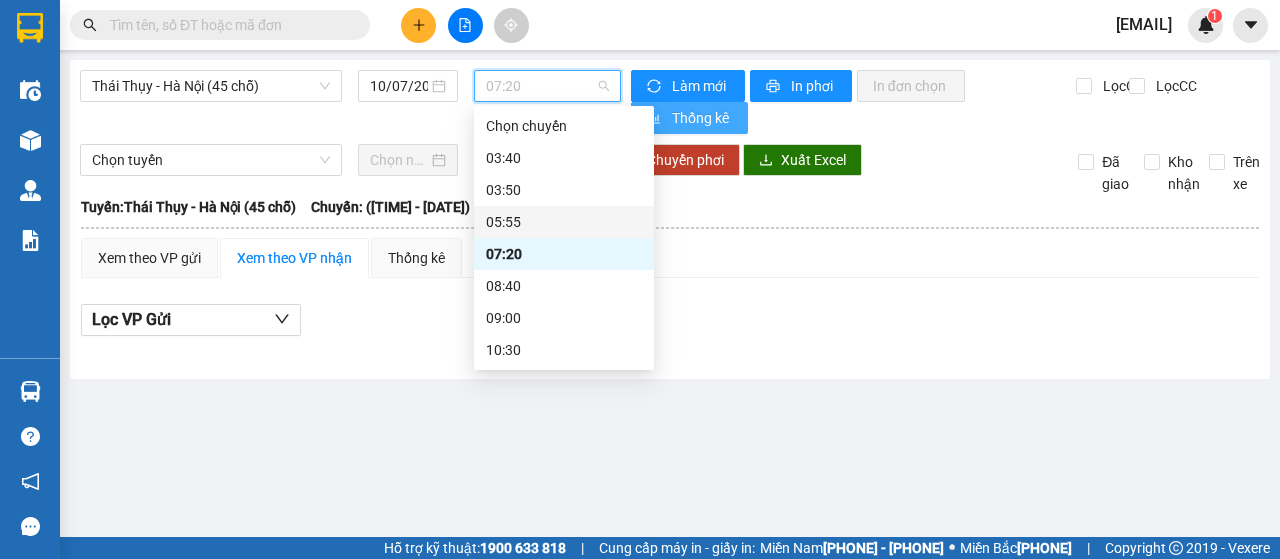 drag, startPoint x: 514, startPoint y: 224, endPoint x: 684, endPoint y: 128, distance: 195.2332 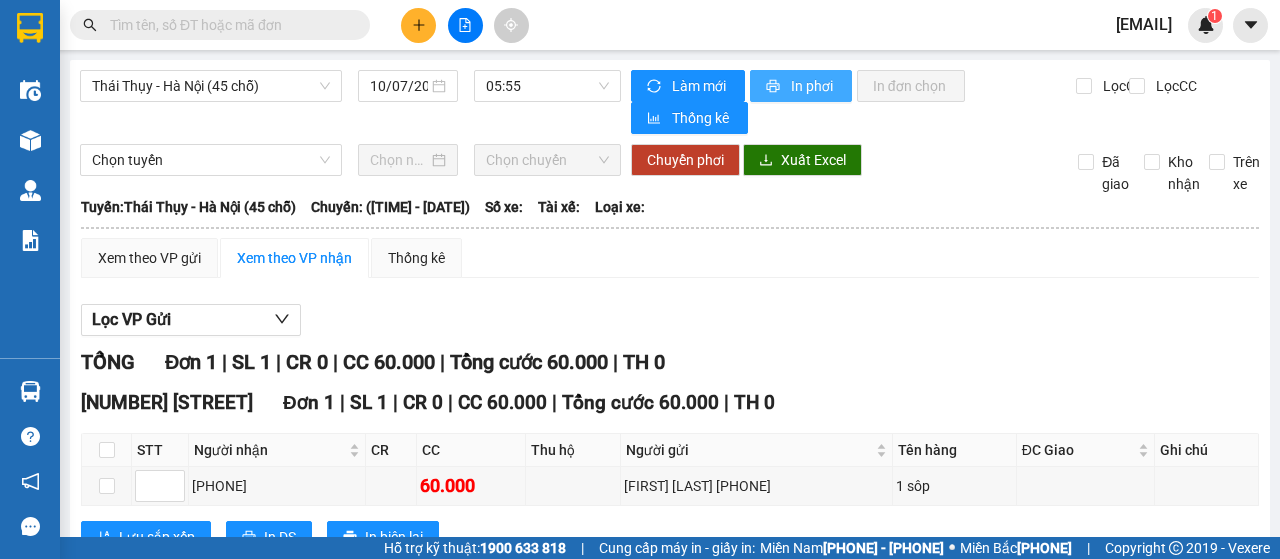 click on "In phơi" at bounding box center (700, 86) 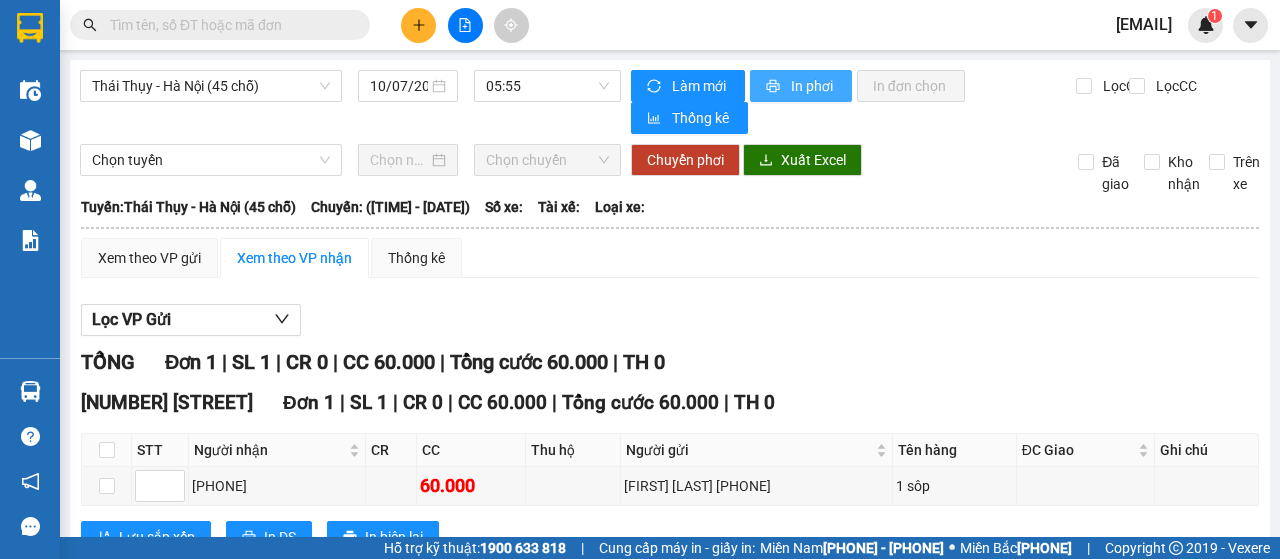 scroll, scrollTop: 0, scrollLeft: 0, axis: both 